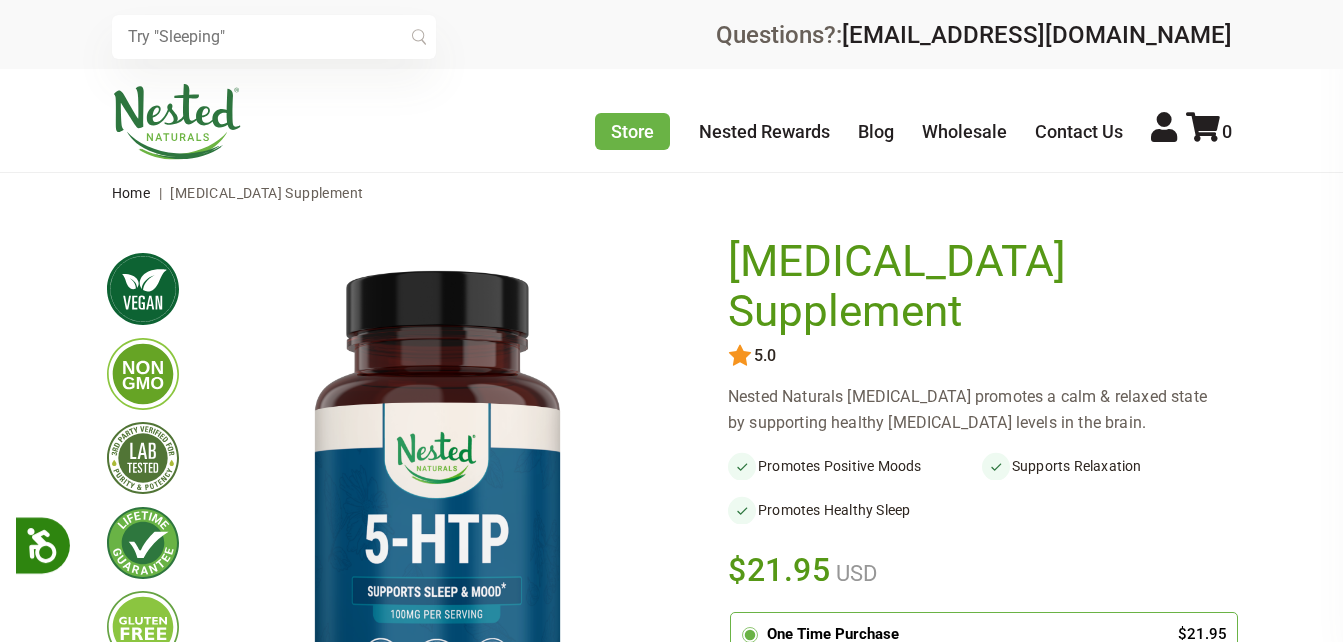 scroll, scrollTop: 0, scrollLeft: 0, axis: both 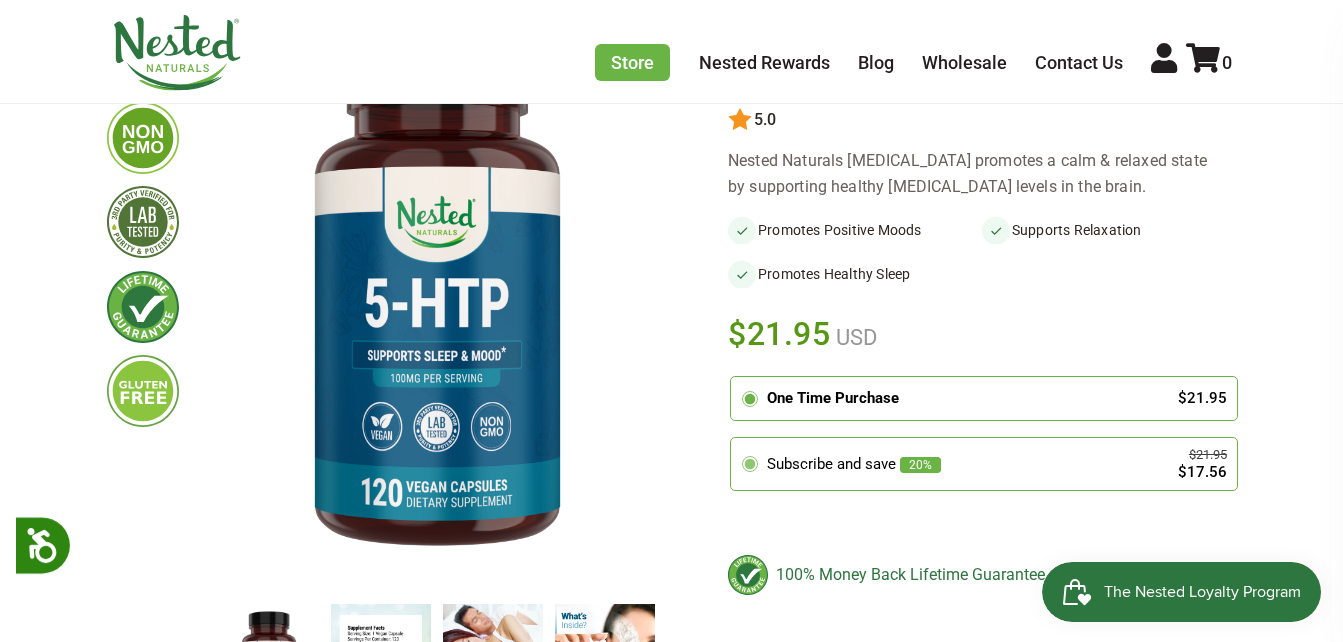 click 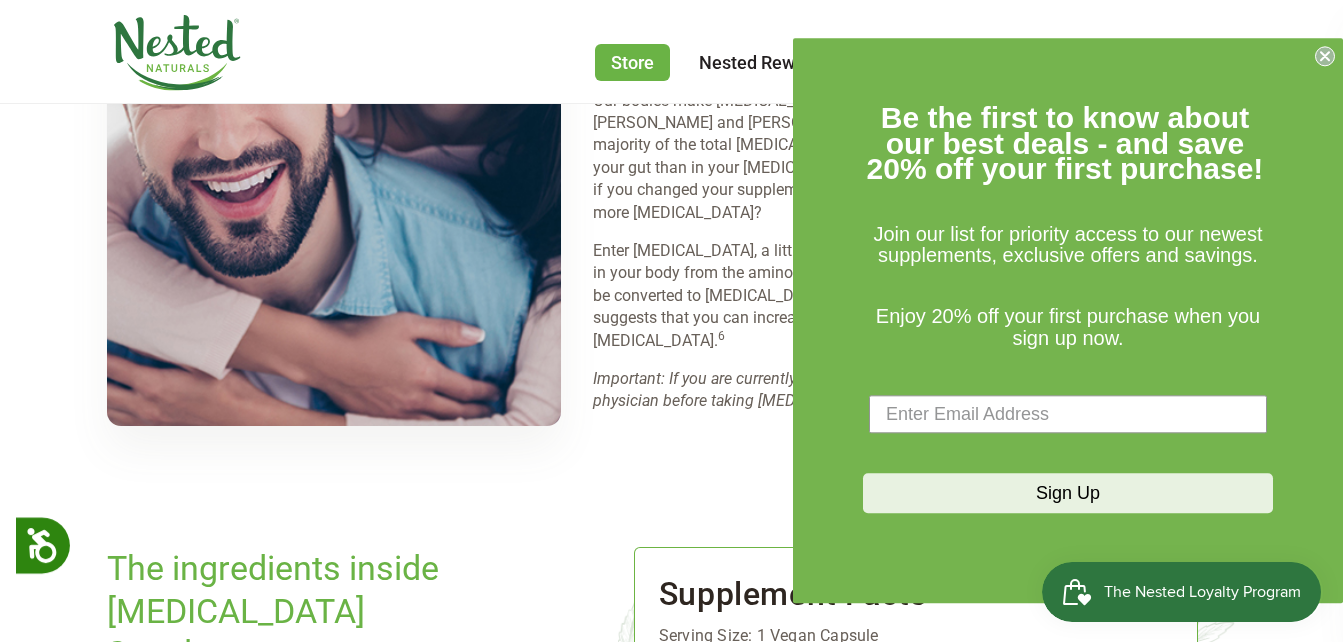 scroll, scrollTop: 2081, scrollLeft: 0, axis: vertical 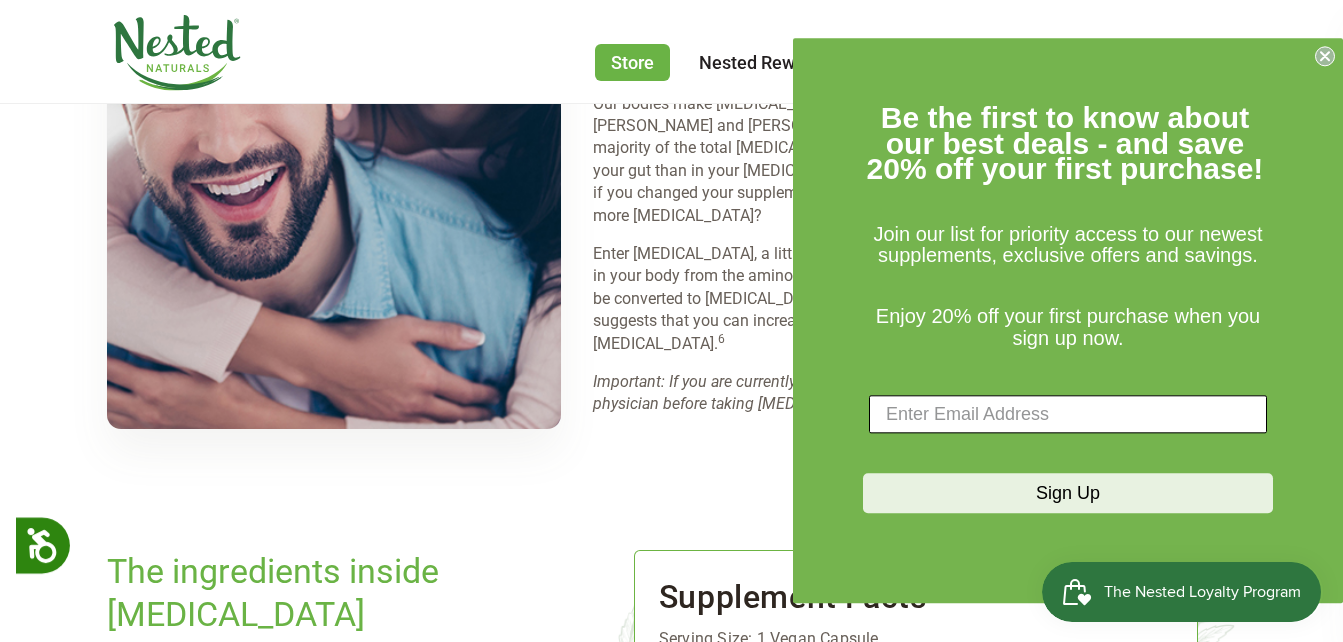 click at bounding box center (1068, 415) 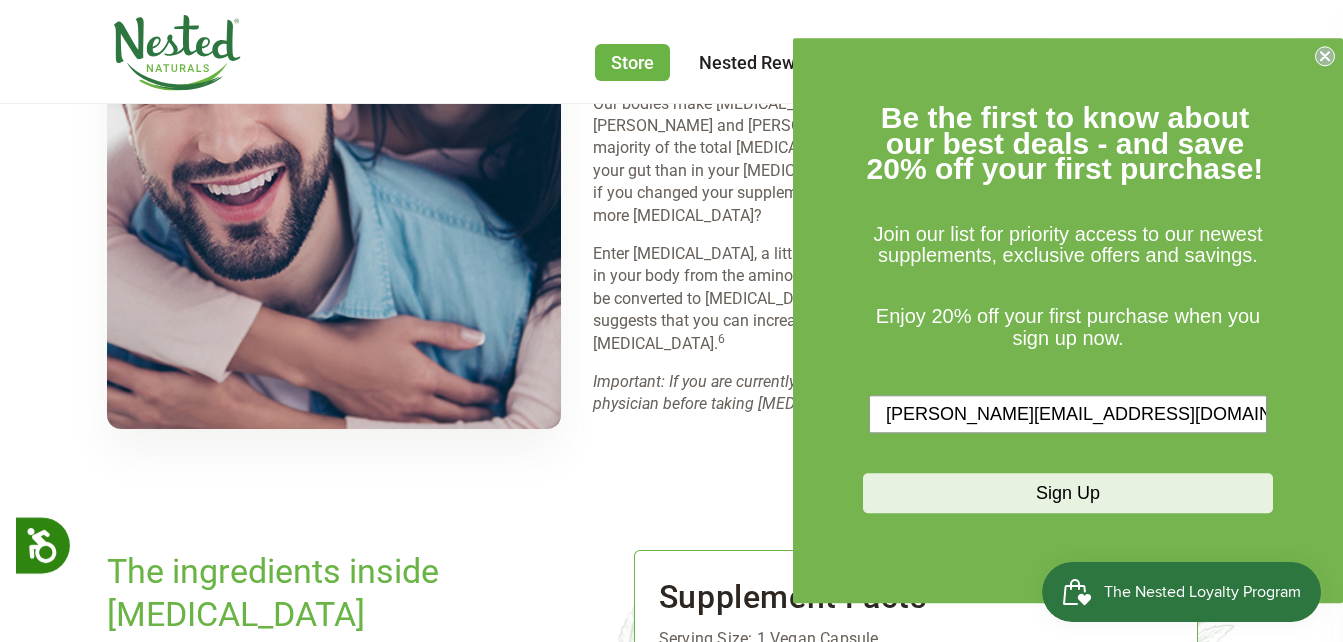 click on "Sign Up" at bounding box center (1068, 494) 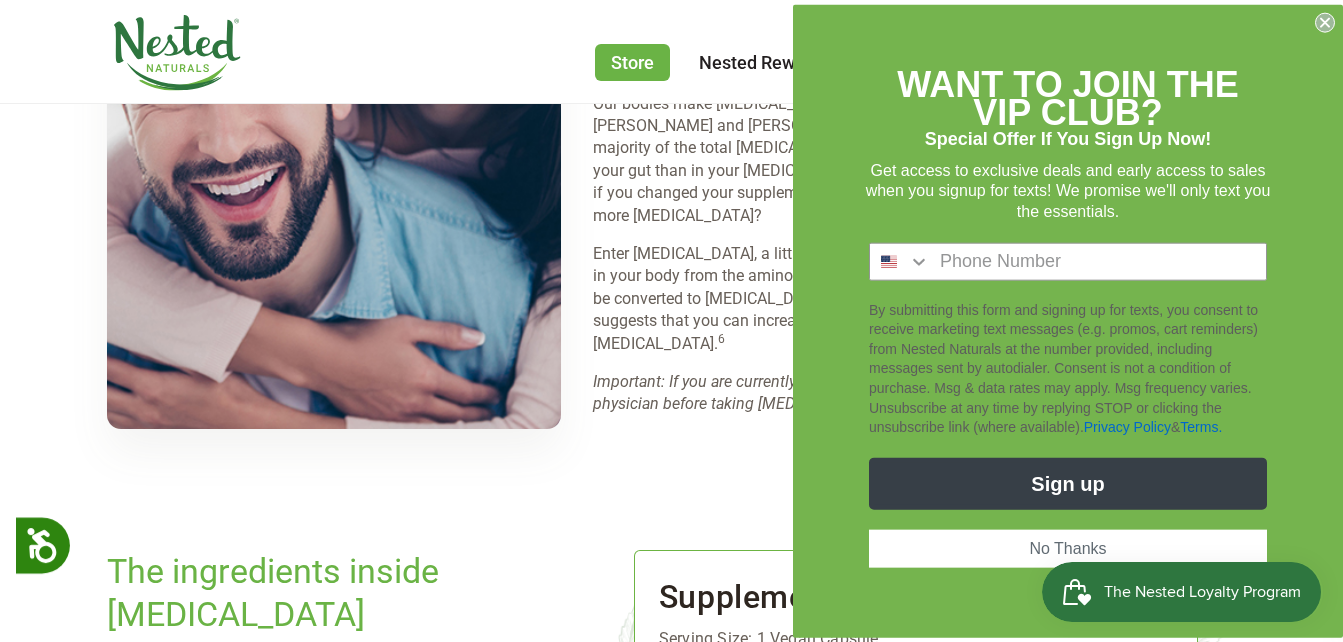 click on "No Thanks" at bounding box center [1068, 548] 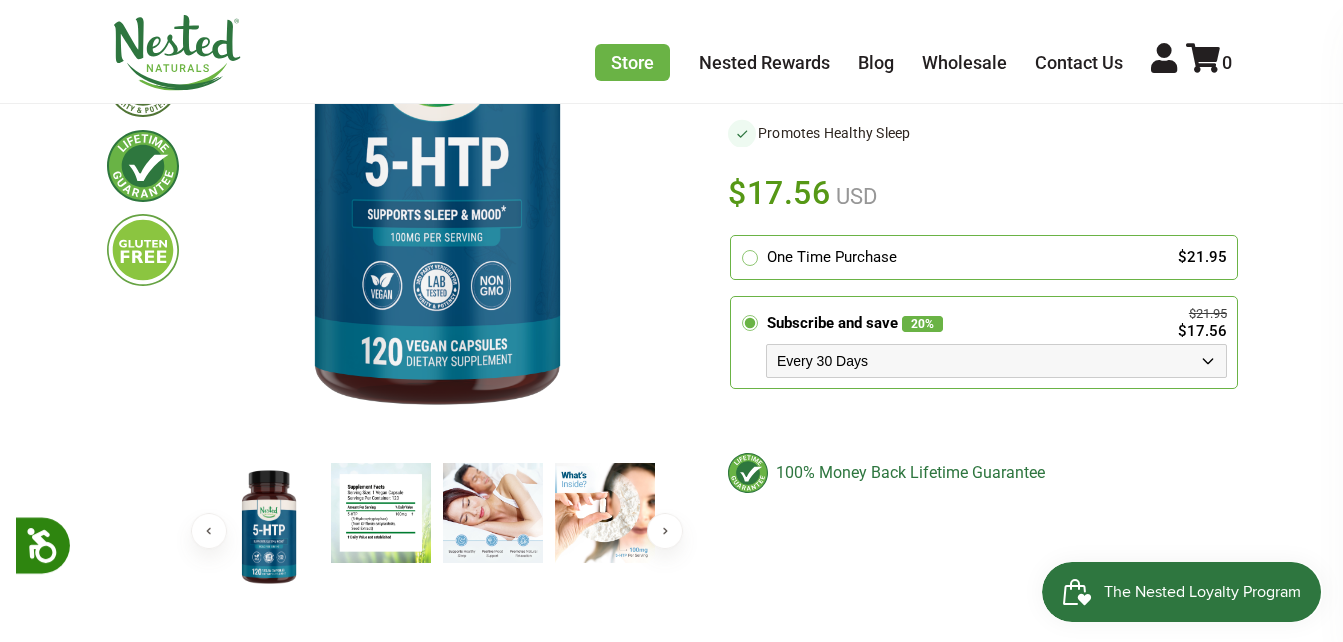 scroll, scrollTop: 376, scrollLeft: 0, axis: vertical 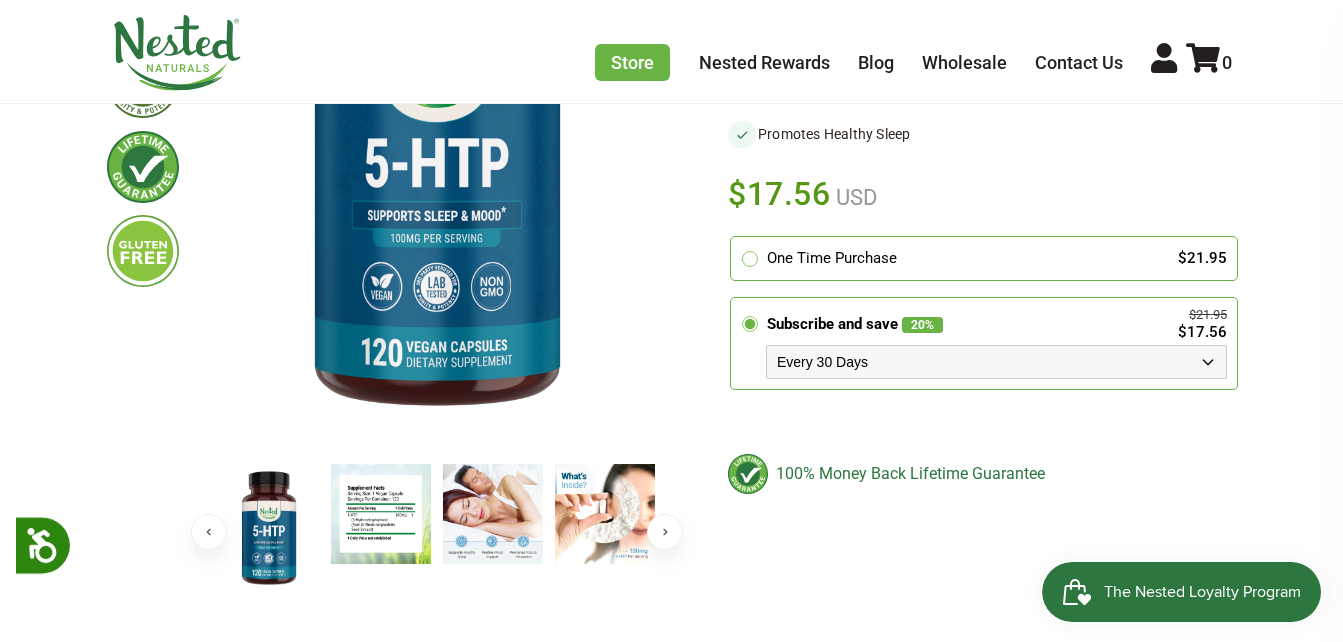 click on "Every 30 Days     Every 60 Days     Every 90 Days" at bounding box center [996, 362] 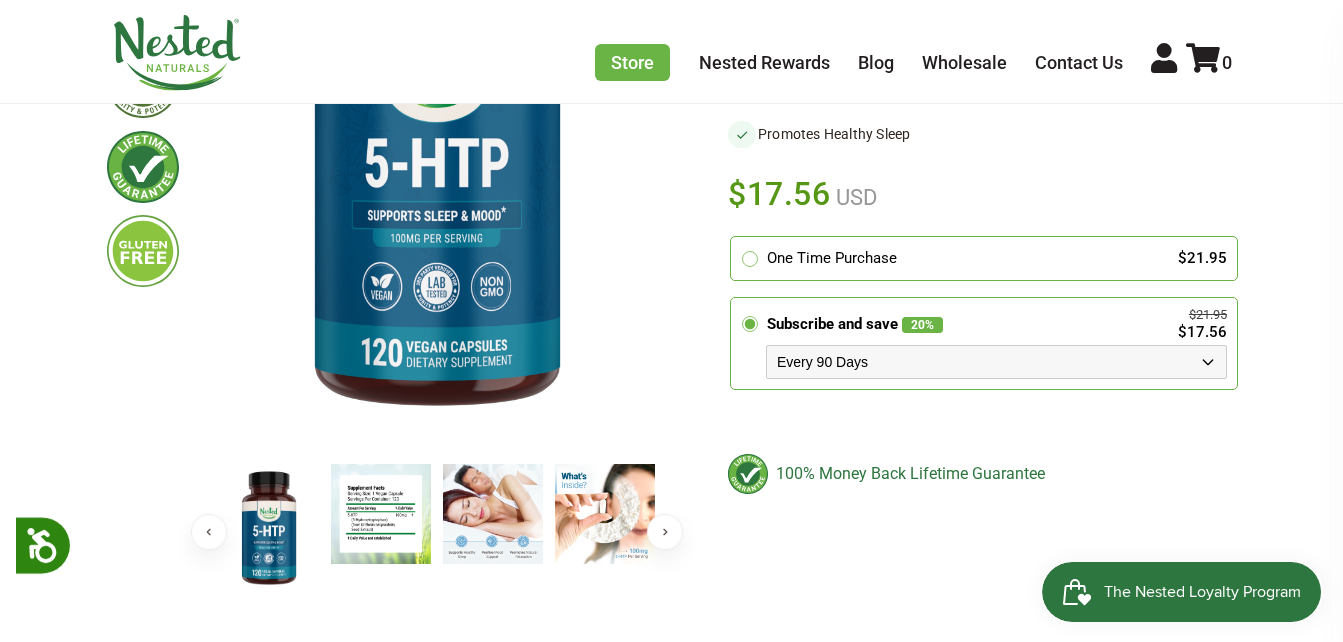 click on "Every 30 Days     Every 60 Days     Every 90 Days" at bounding box center [996, 362] 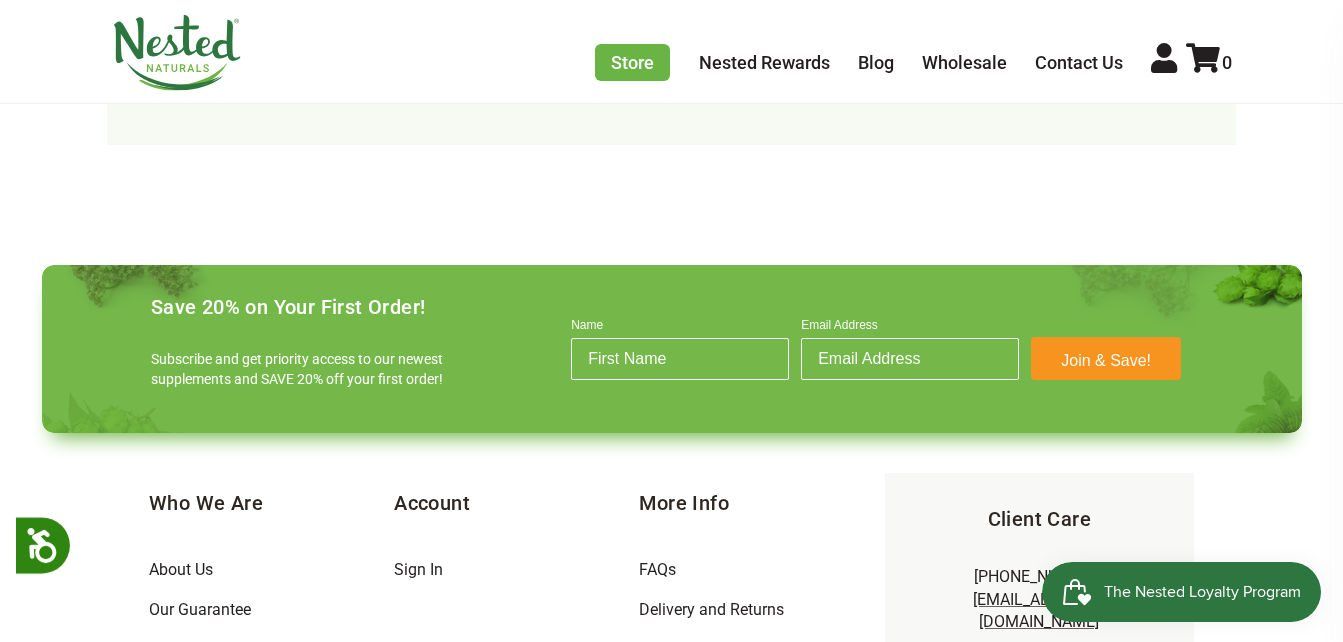 scroll, scrollTop: 4639, scrollLeft: 0, axis: vertical 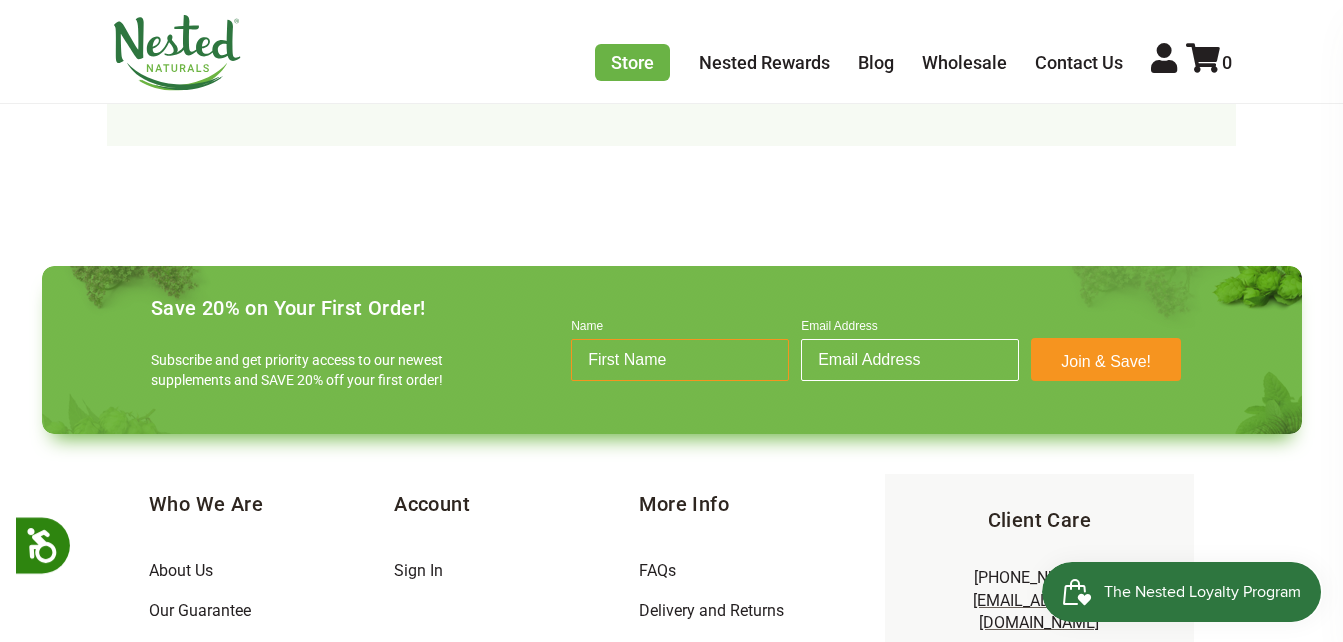 click on "Name" at bounding box center [680, 360] 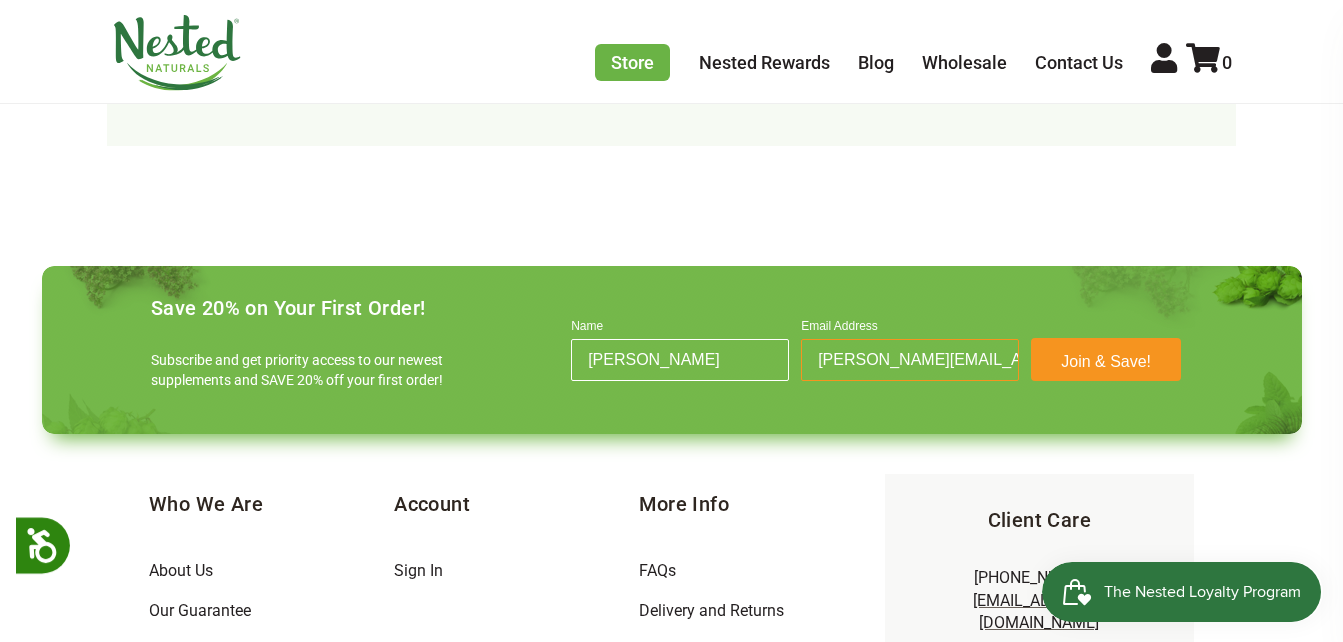 click on "maureen.shack@outlook.com" at bounding box center [910, 360] 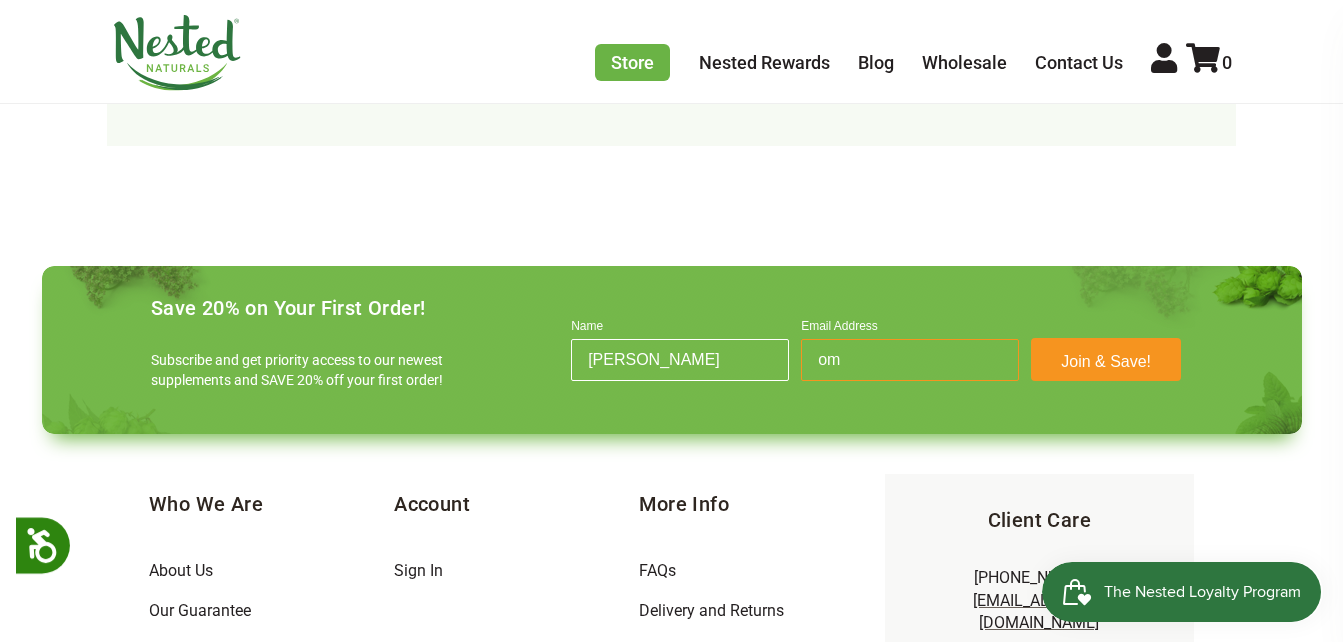 type on "m" 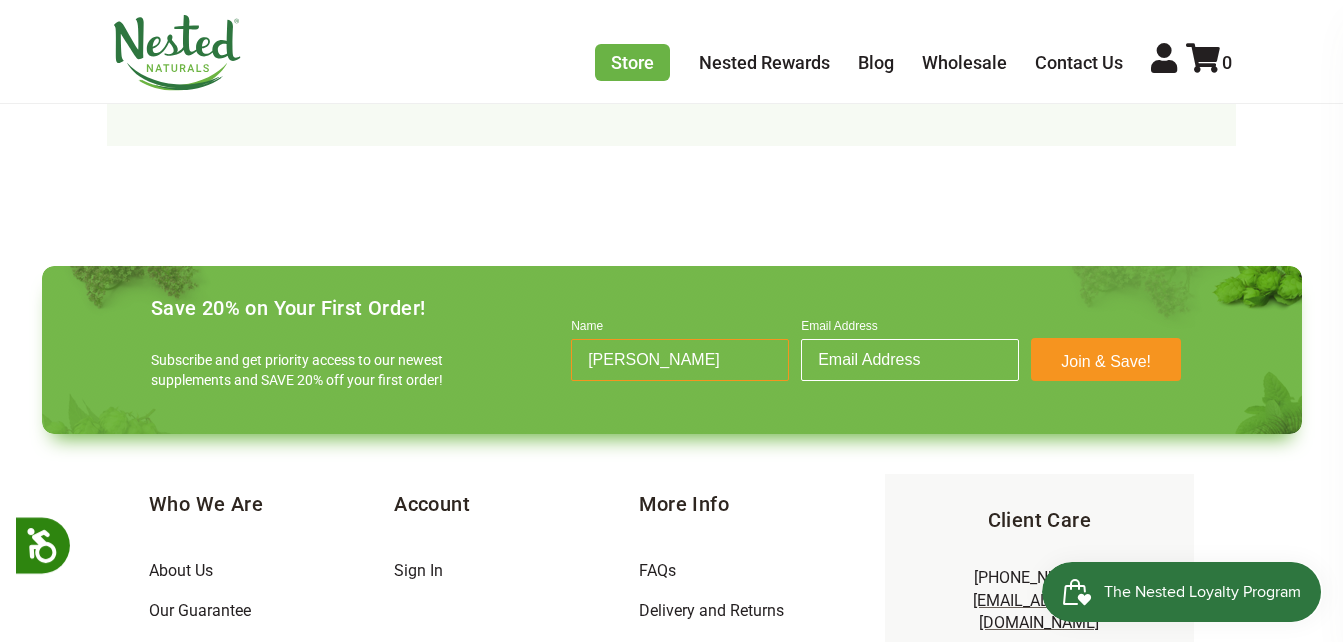 type 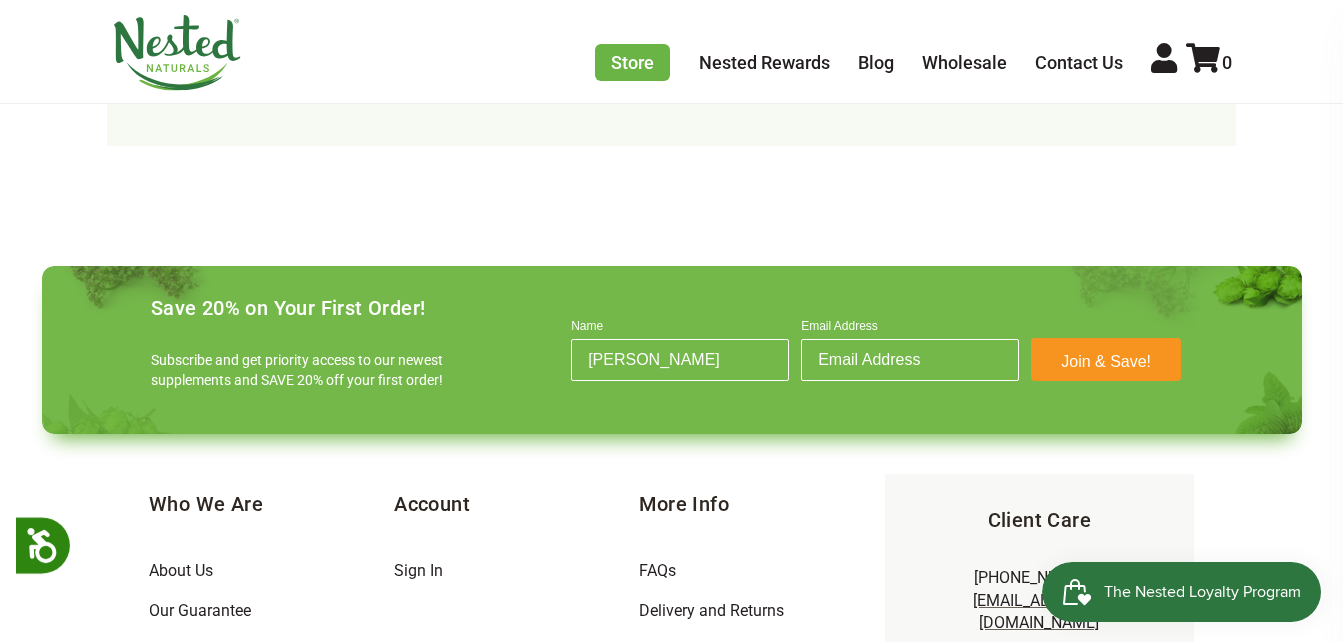 drag, startPoint x: 700, startPoint y: 242, endPoint x: 546, endPoint y: 293, distance: 162.22516 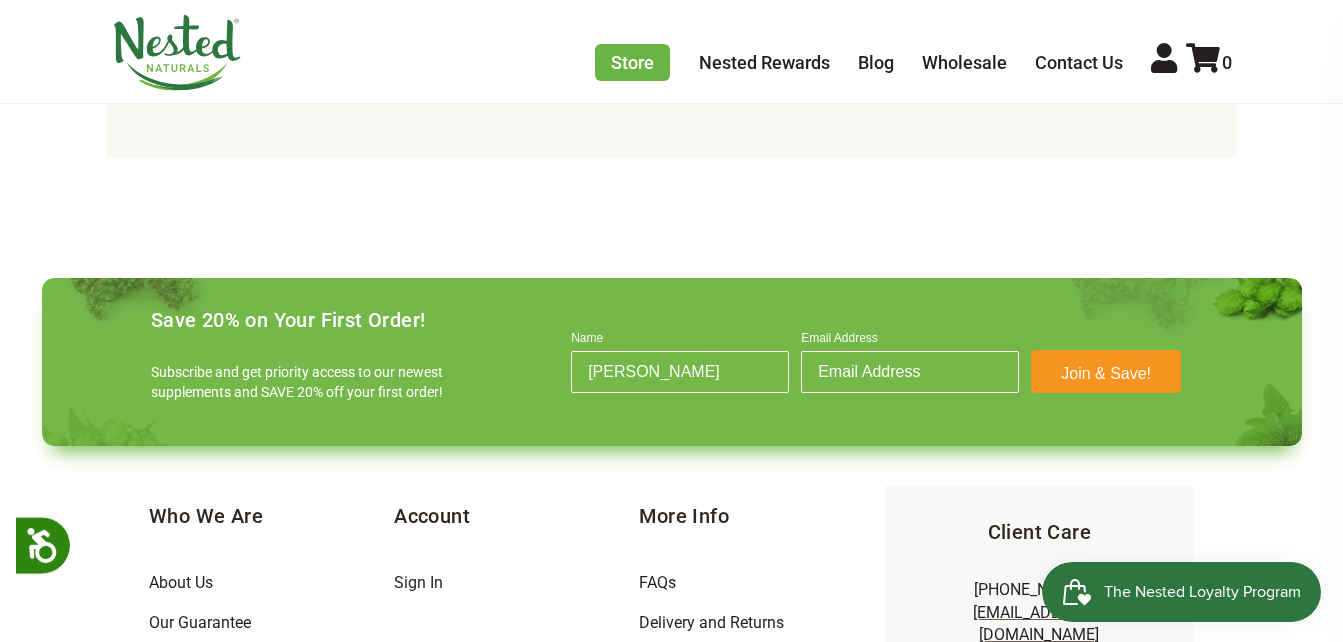scroll, scrollTop: 4518, scrollLeft: 0, axis: vertical 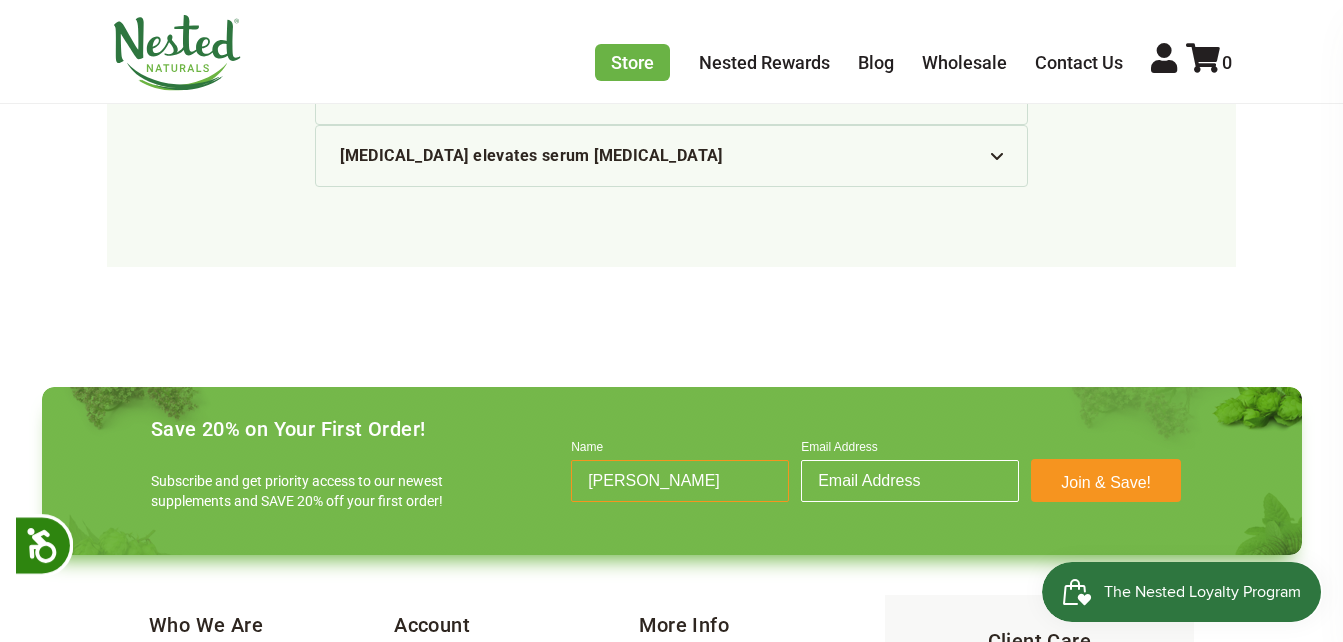 click on "Maureen" at bounding box center (680, 481) 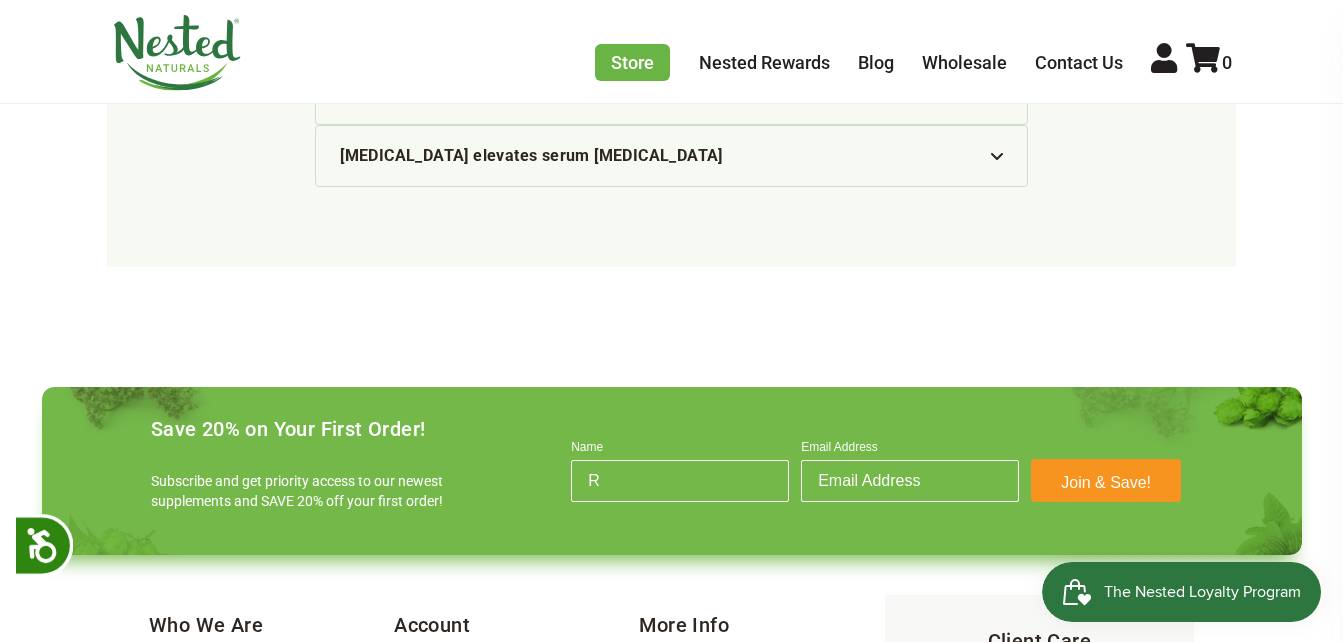 drag, startPoint x: 705, startPoint y: 358, endPoint x: 537, endPoint y: 297, distance: 178.73164 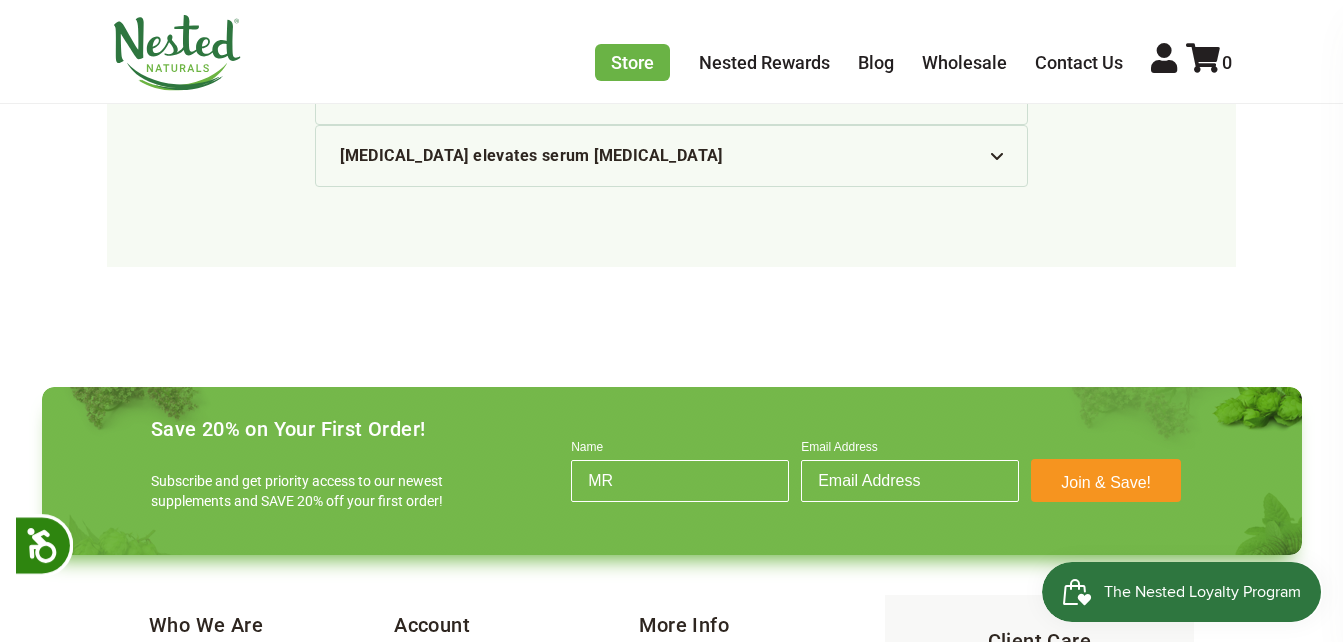 type on "R" 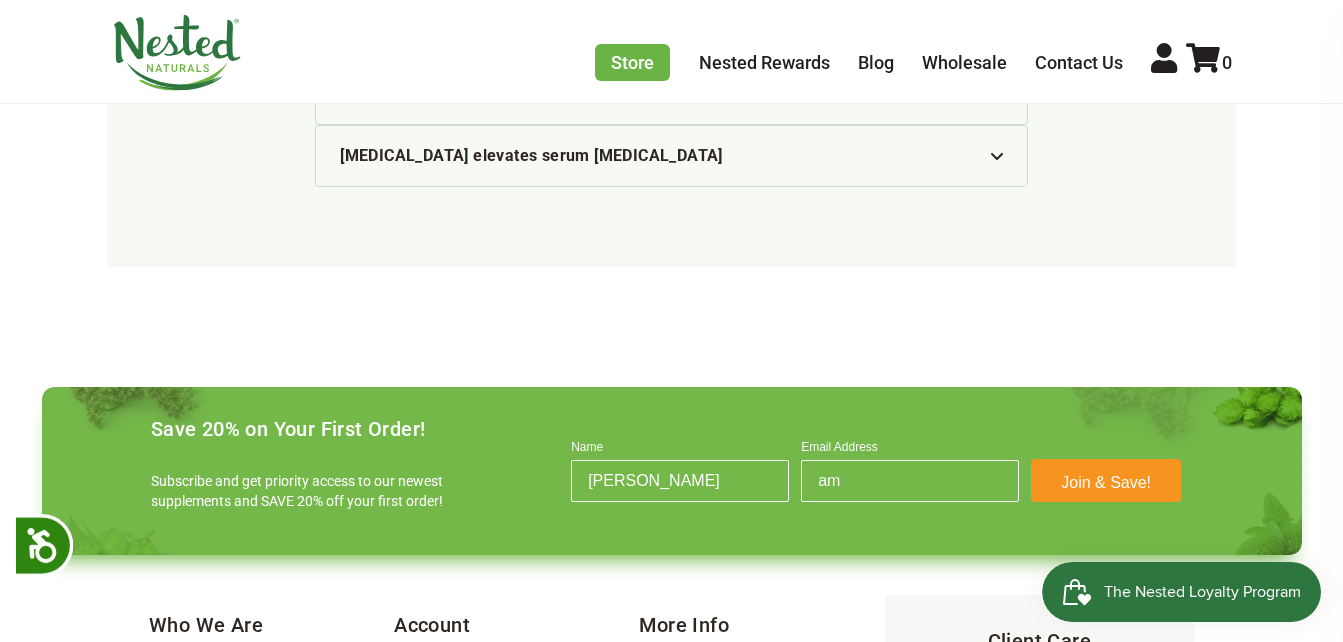 type on "a" 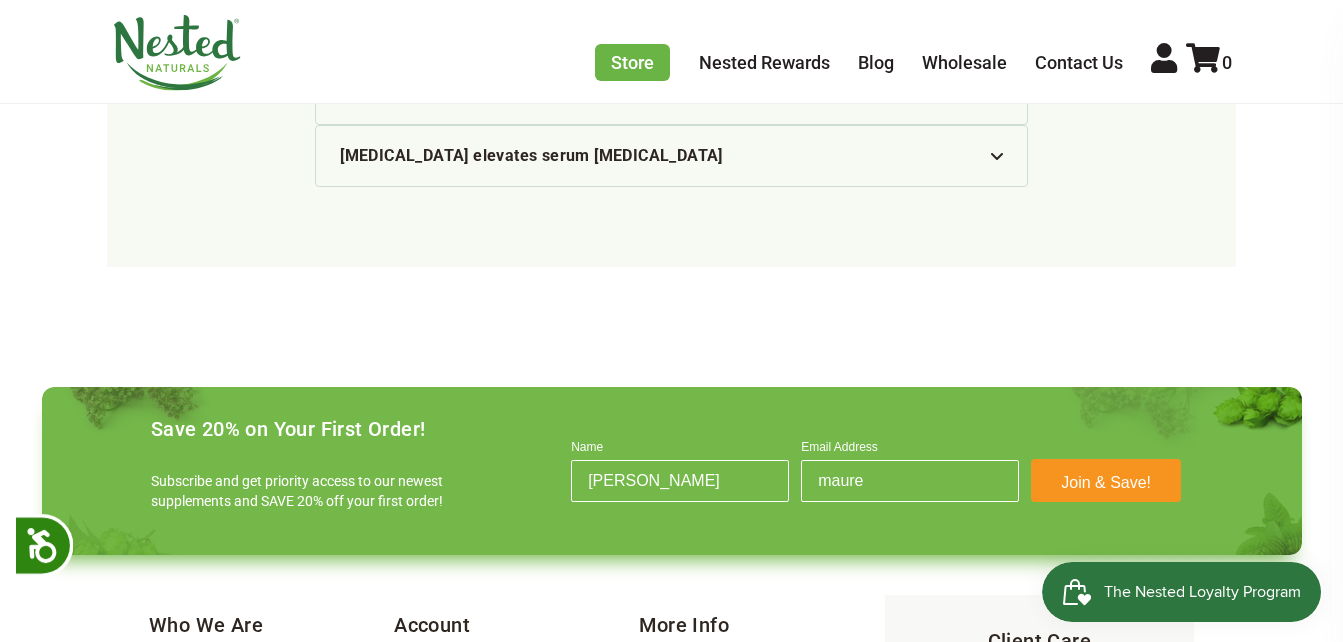 type on "maureen.shack@outlook.com" 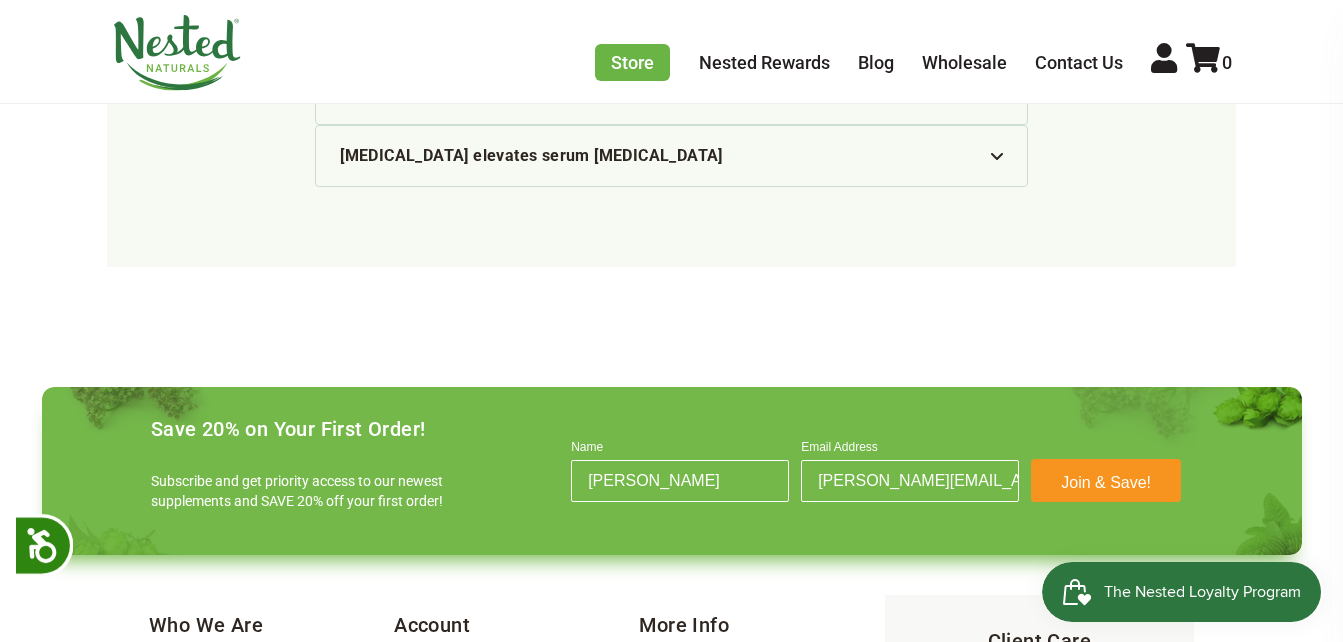 click on "Join & Save!" at bounding box center [1106, 480] 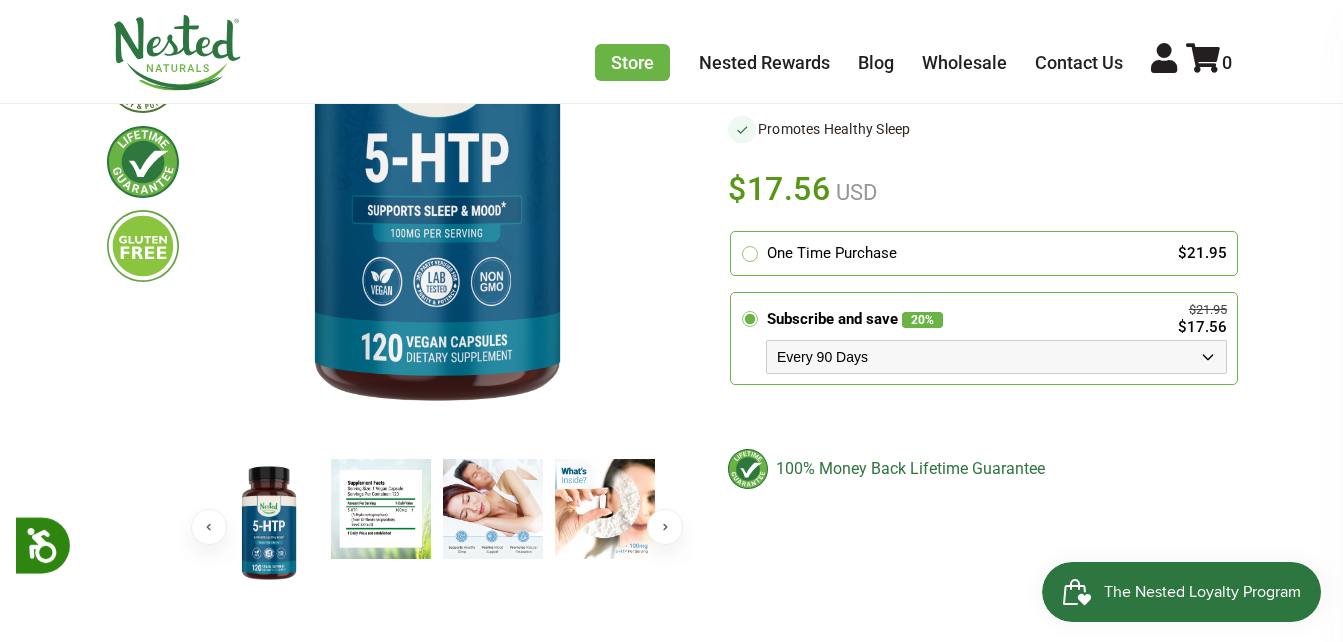 scroll, scrollTop: 387, scrollLeft: 0, axis: vertical 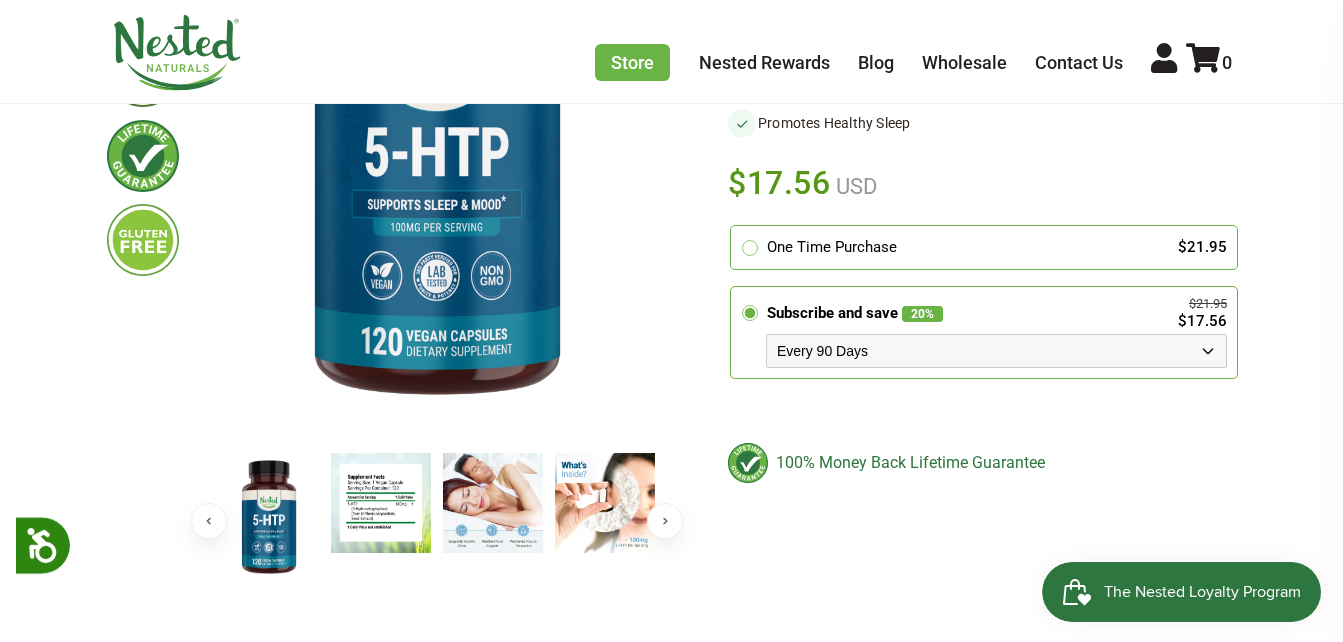 click on "×
Previous
Next" at bounding box center [671, 2120] 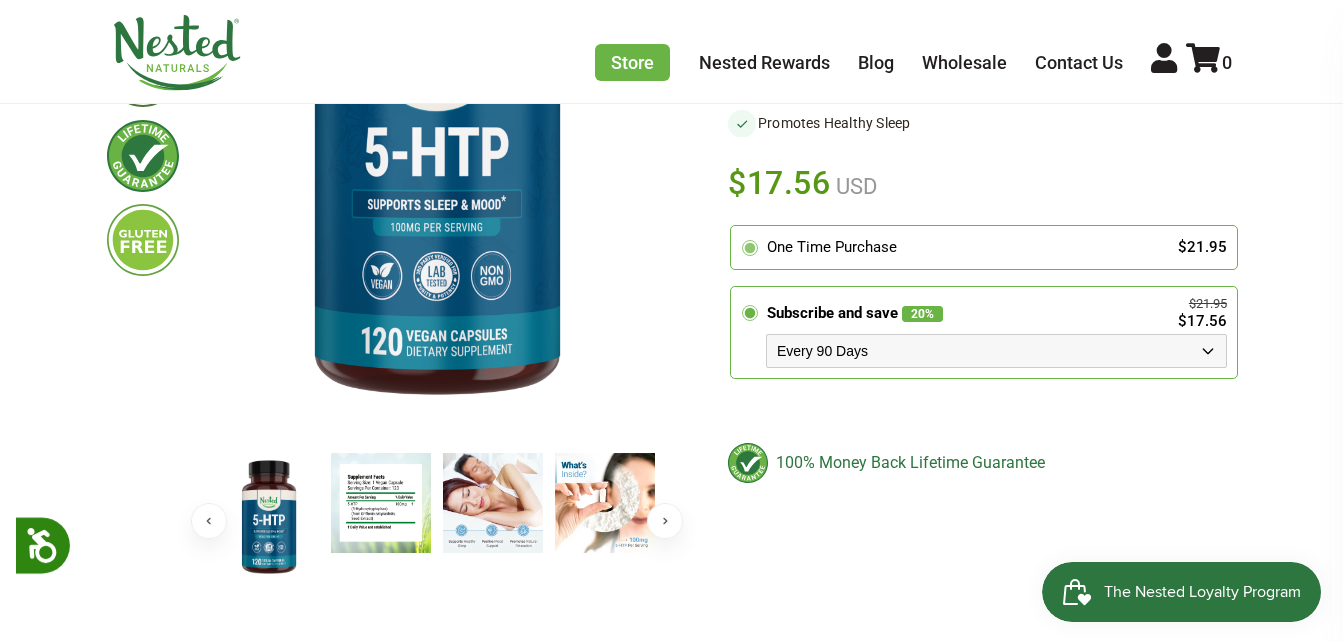 click 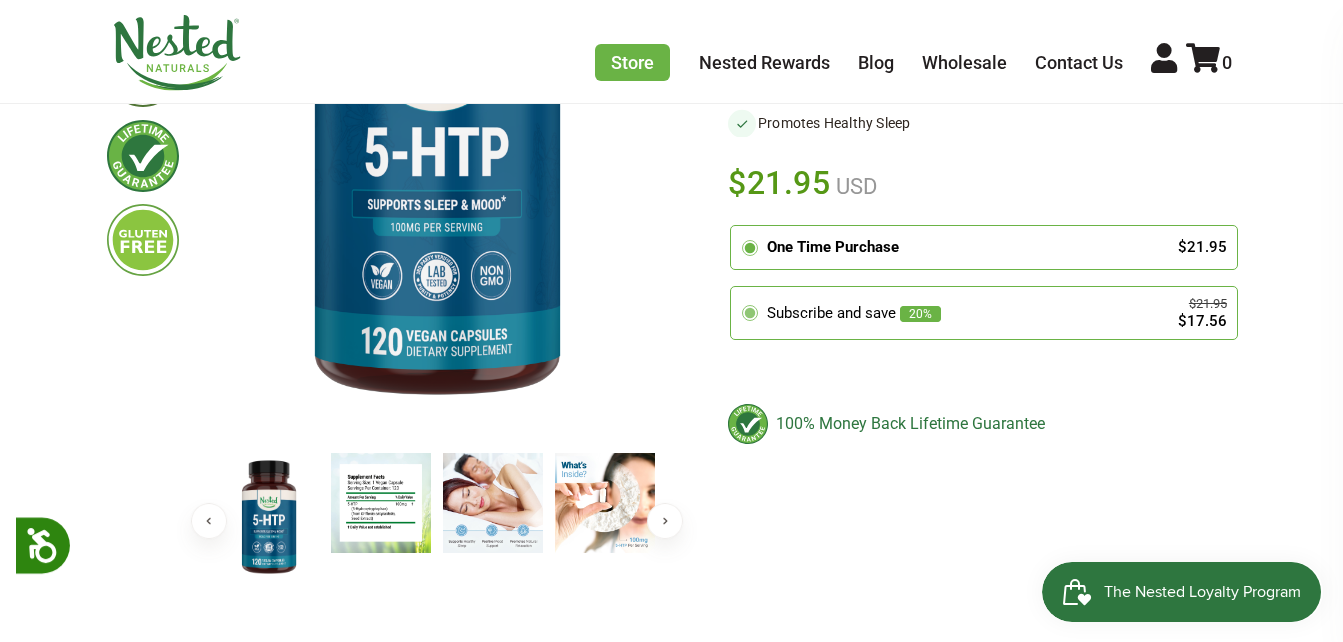 click 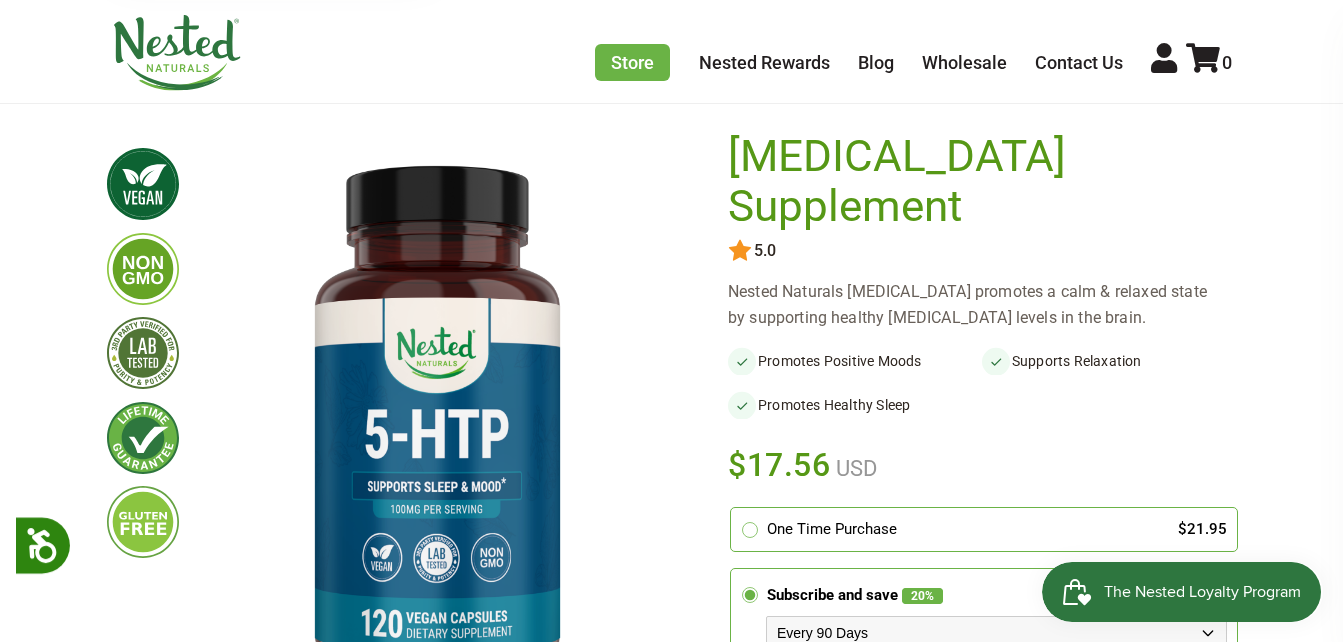 scroll, scrollTop: 0, scrollLeft: 0, axis: both 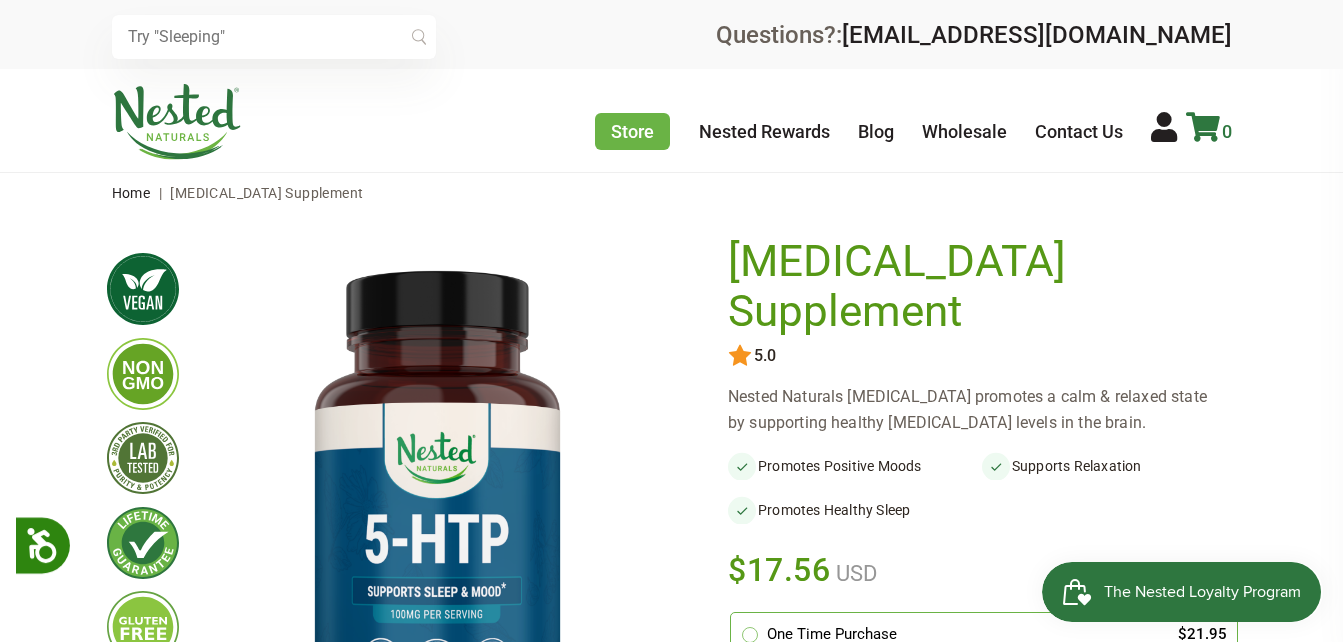 click on "0" at bounding box center [1227, 131] 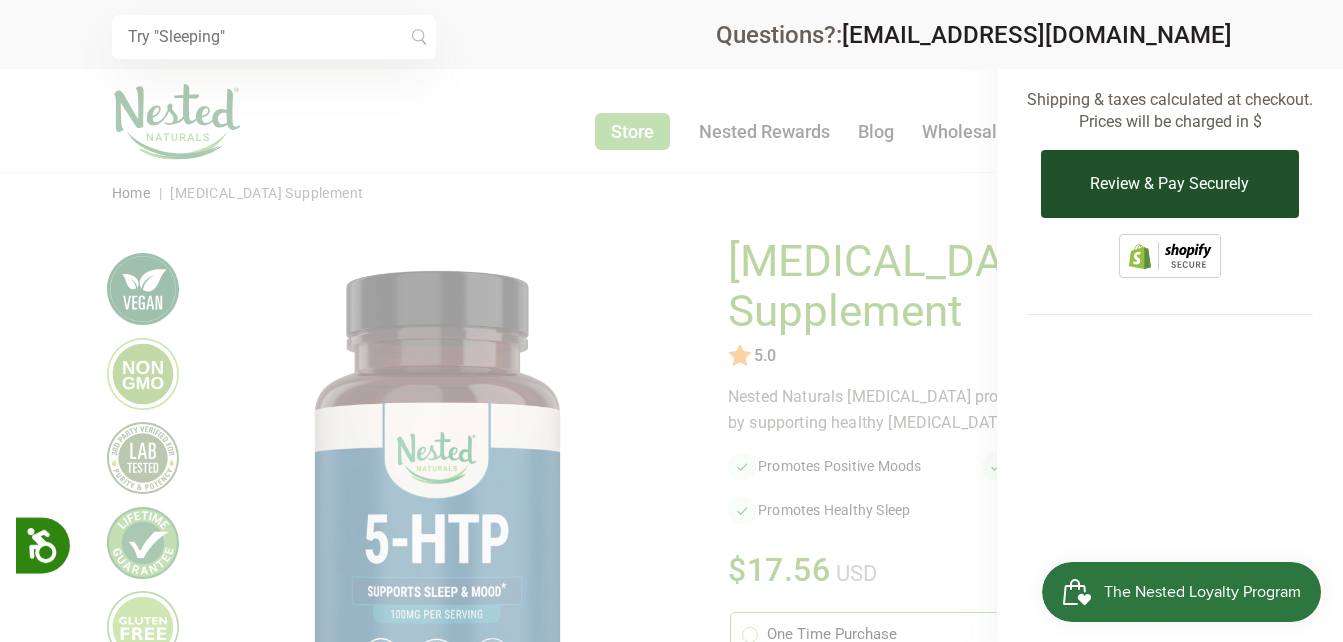 click on "Review & Pay Securely" at bounding box center (1169, 184) 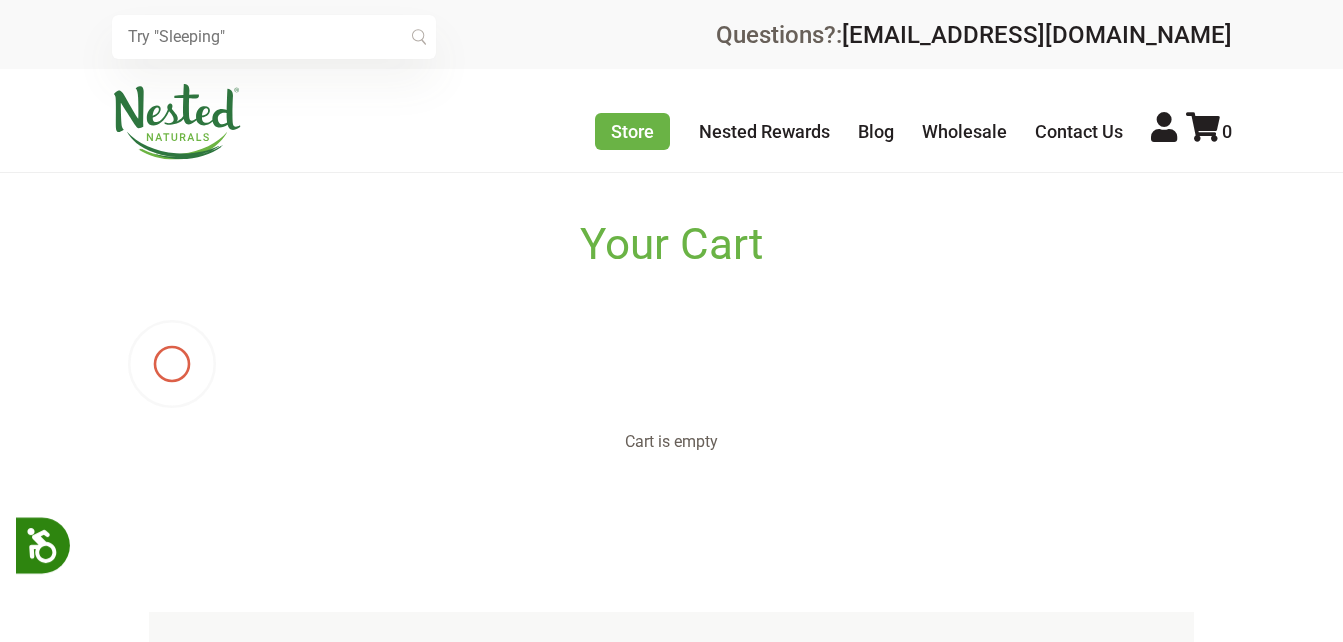 scroll, scrollTop: 0, scrollLeft: 0, axis: both 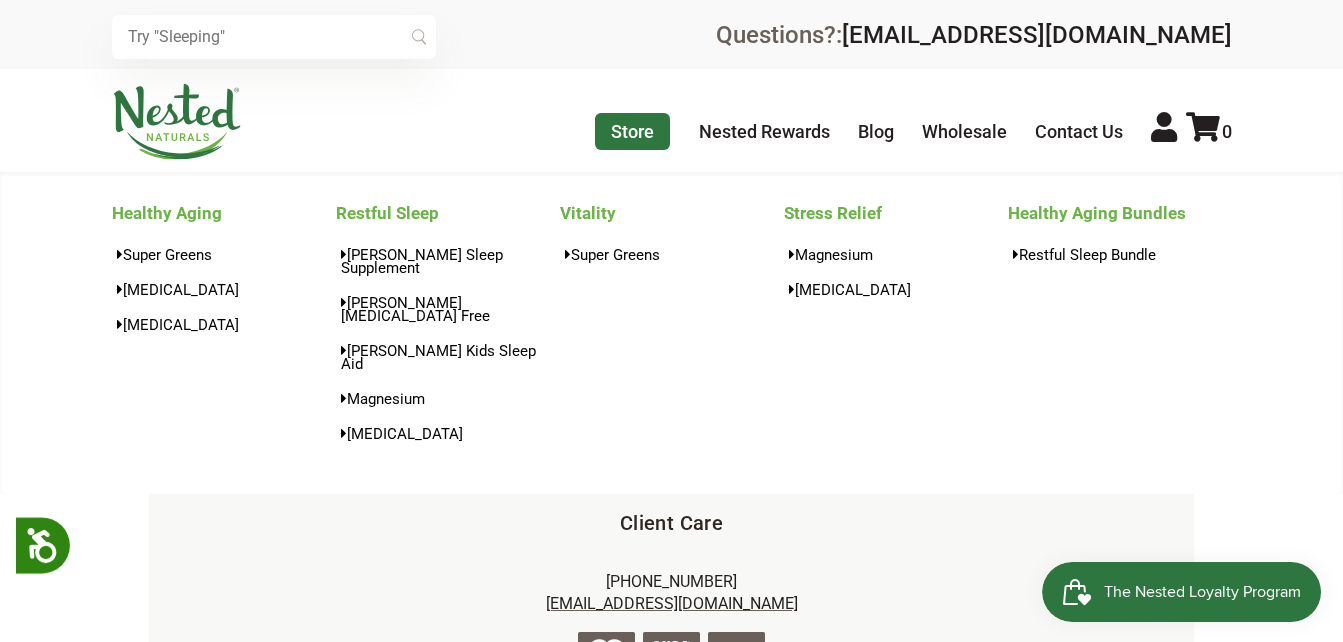 click on "Store" at bounding box center (632, 131) 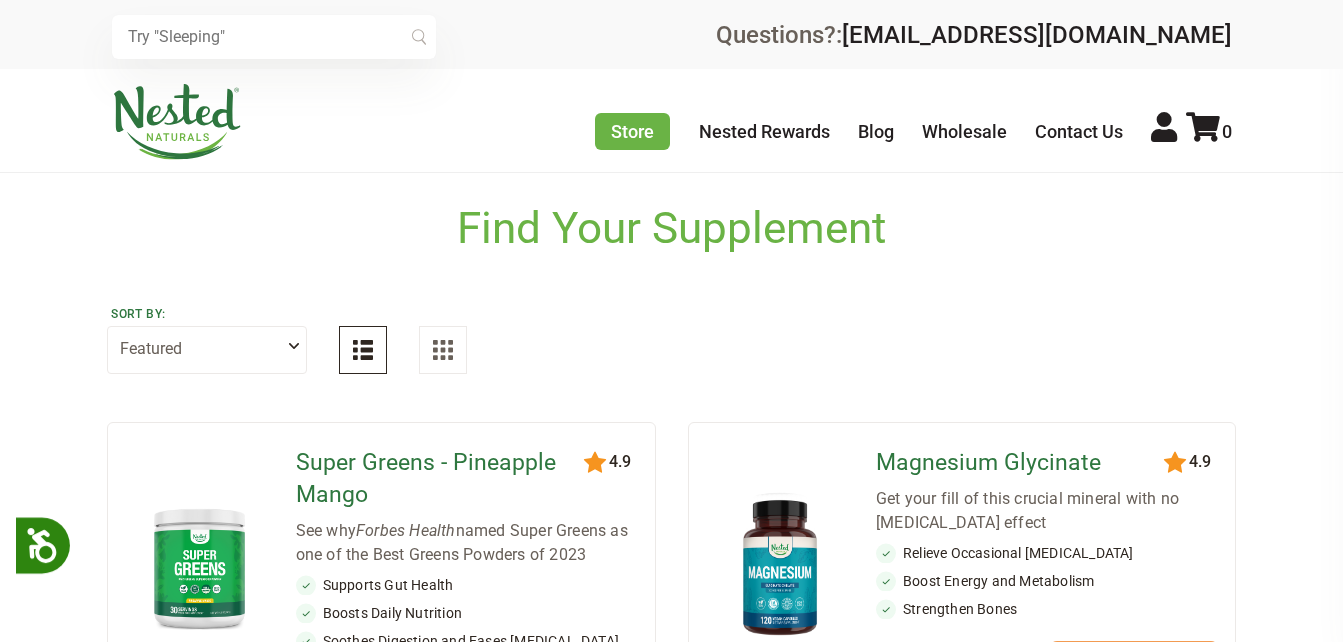scroll, scrollTop: 0, scrollLeft: 0, axis: both 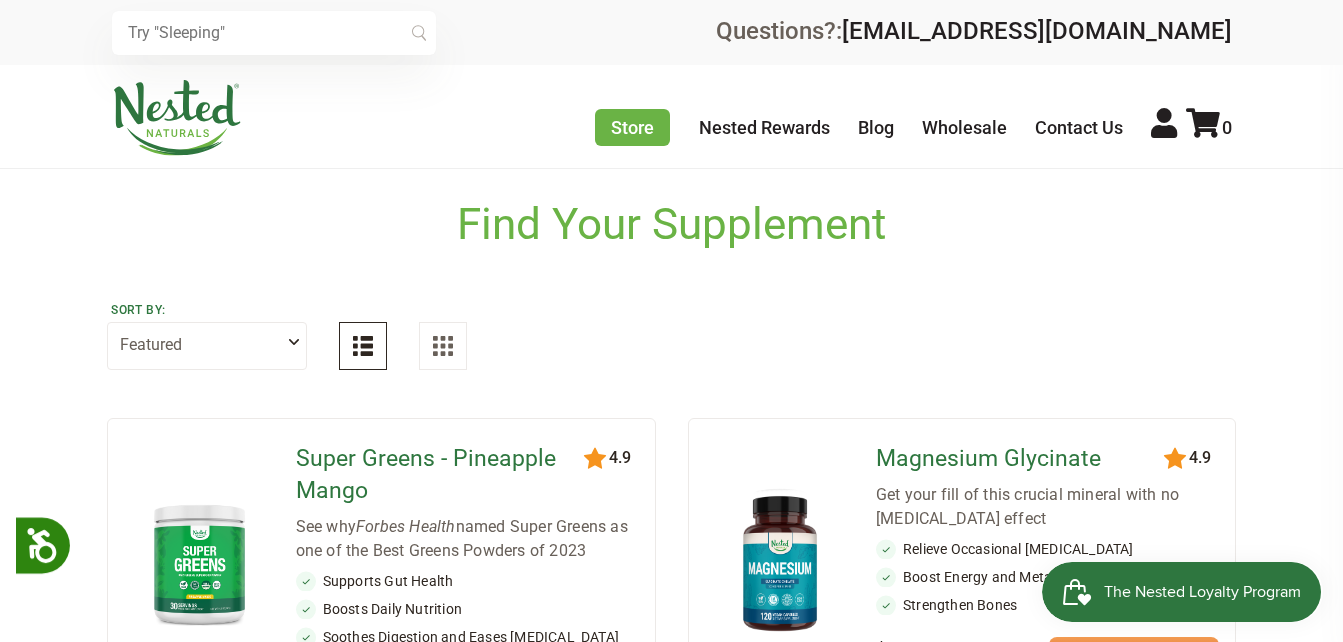 click at bounding box center (274, 33) 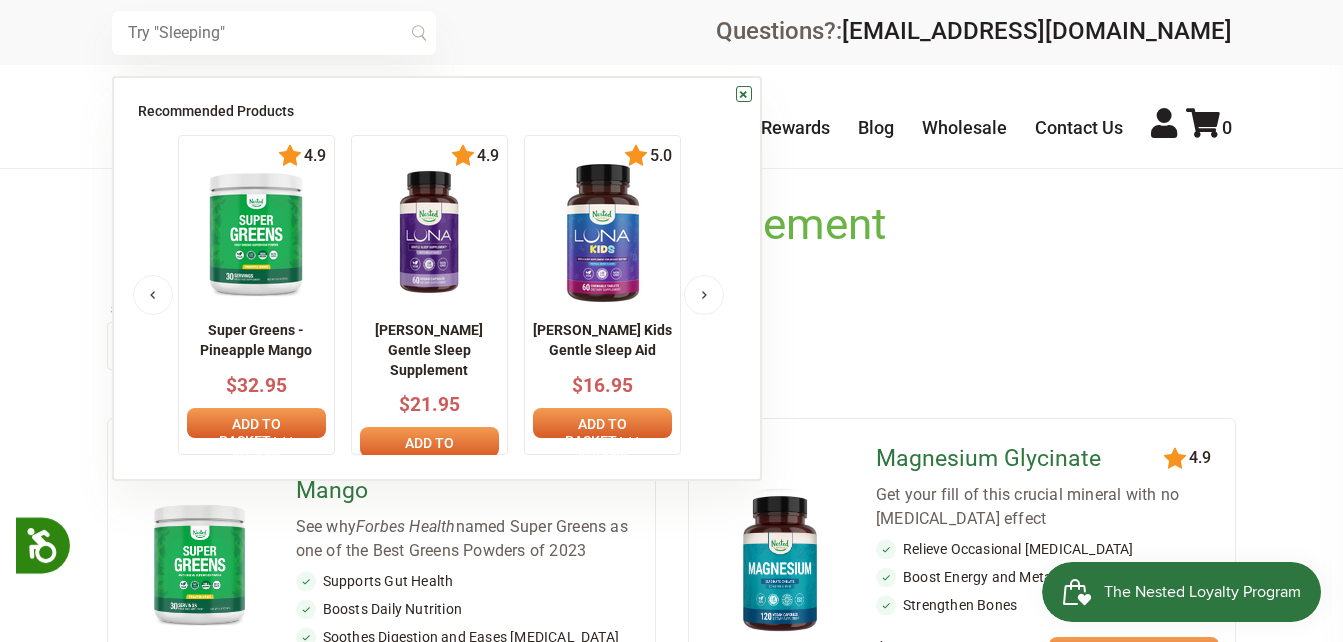 click at bounding box center [274, 33] 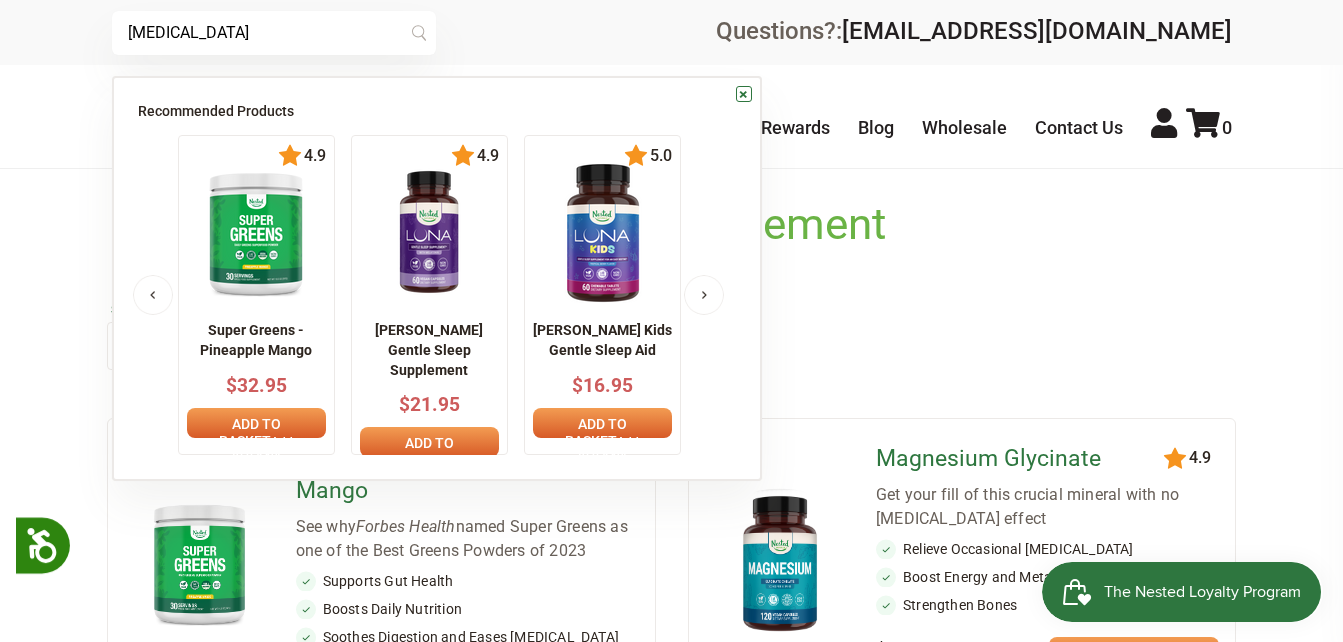 type on "5-htp" 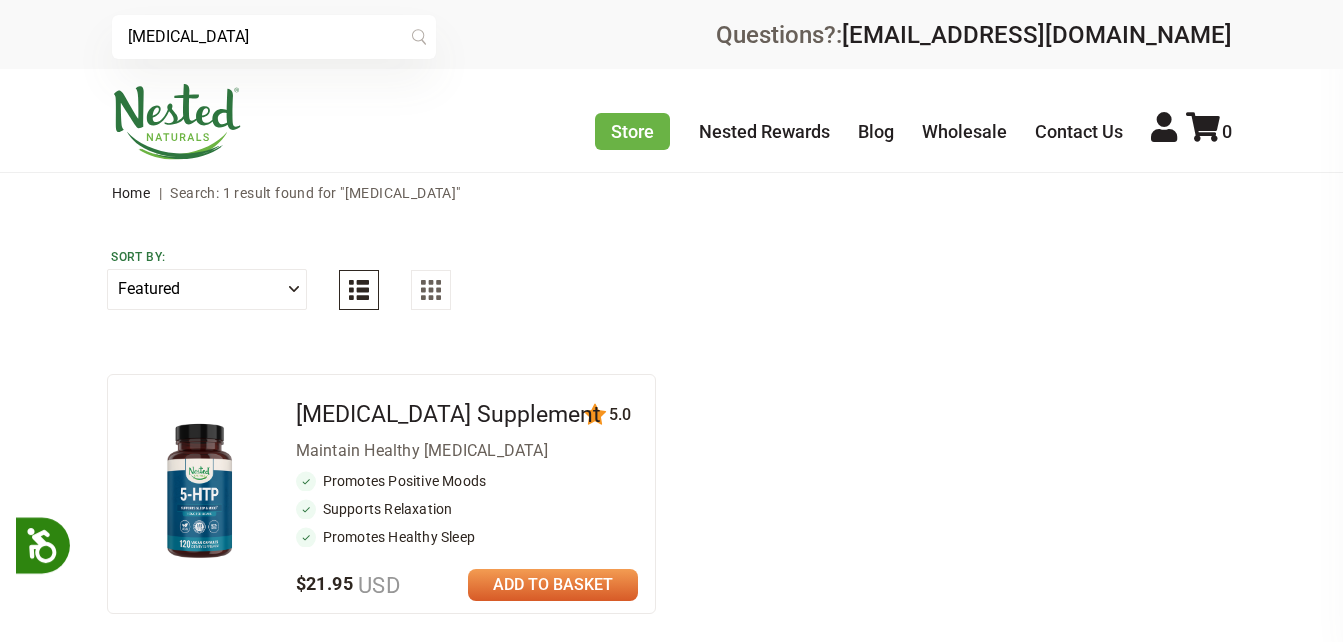 scroll, scrollTop: 0, scrollLeft: 0, axis: both 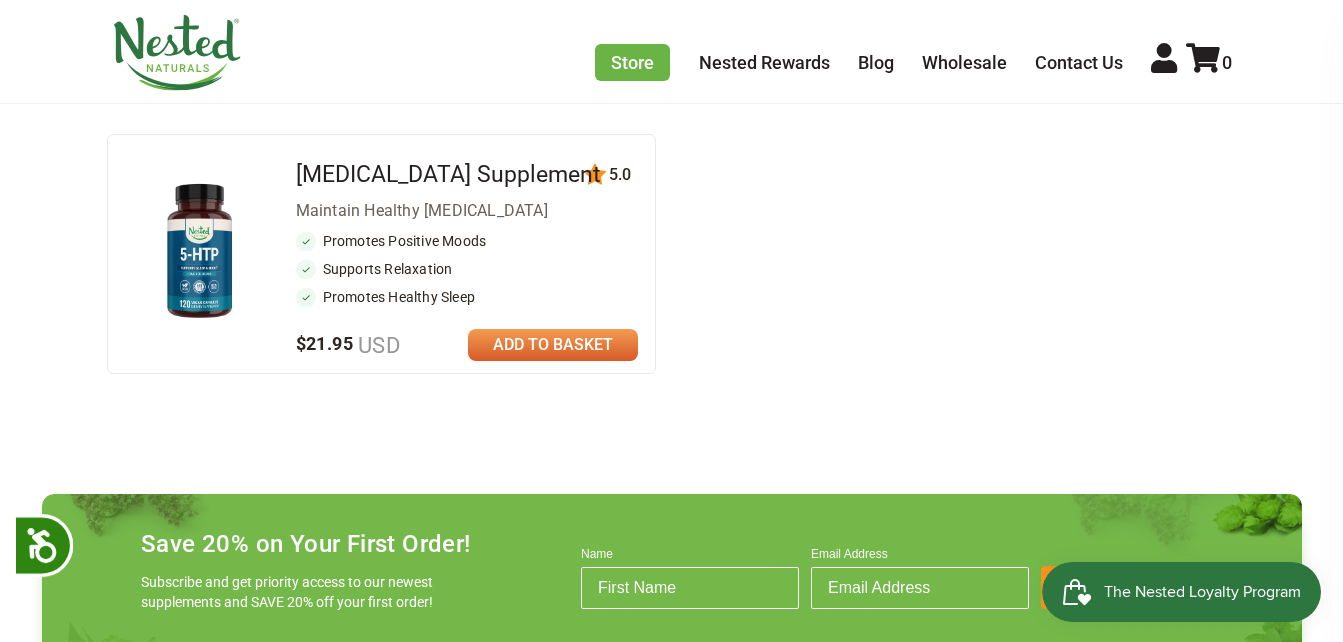 click at bounding box center [553, 345] 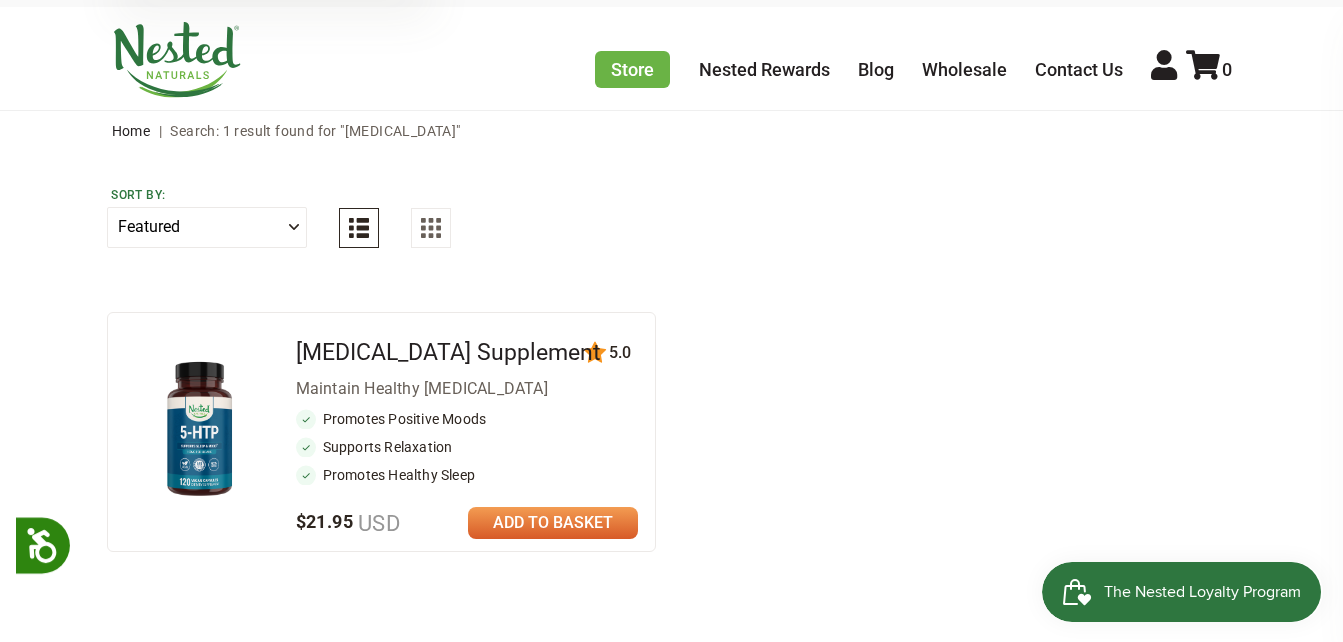 scroll, scrollTop: 0, scrollLeft: 0, axis: both 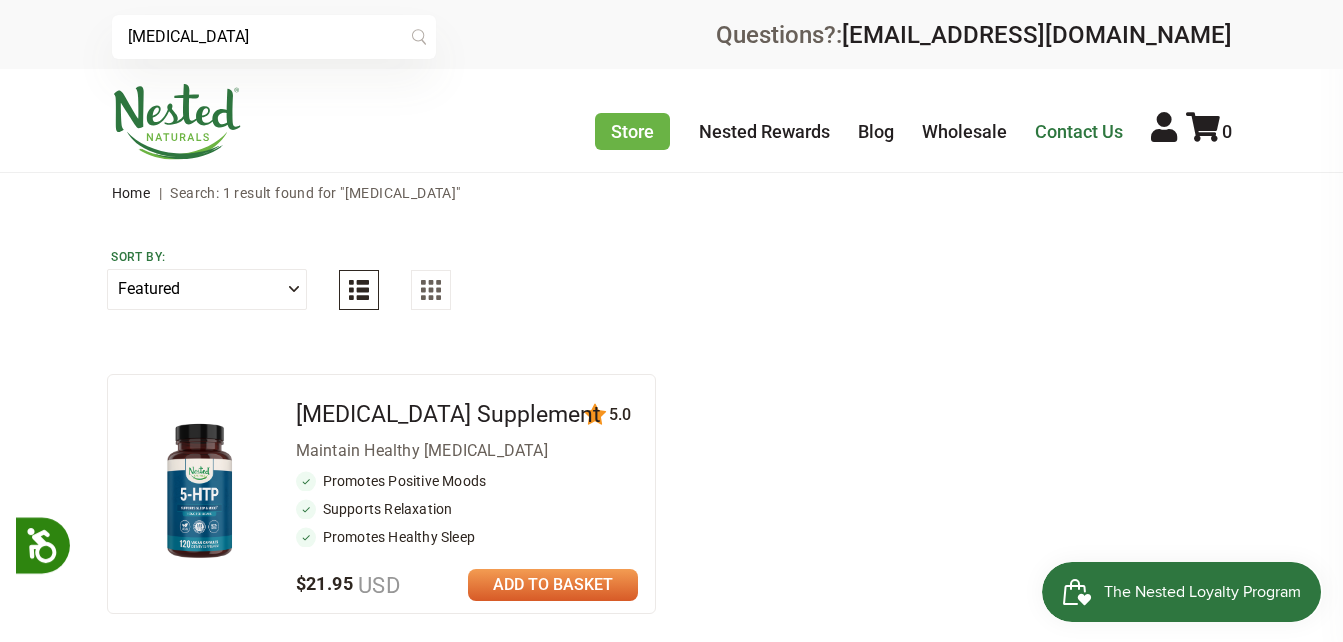 click on "Contact Us" at bounding box center (1079, 131) 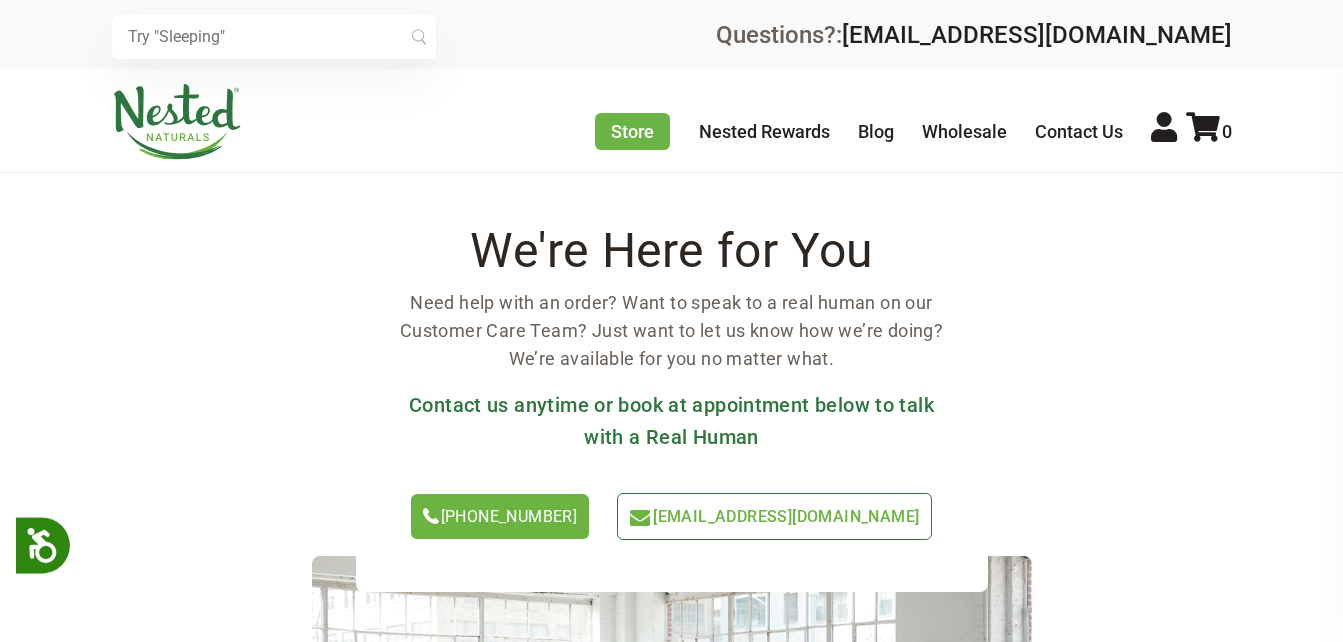 scroll, scrollTop: 0, scrollLeft: 0, axis: both 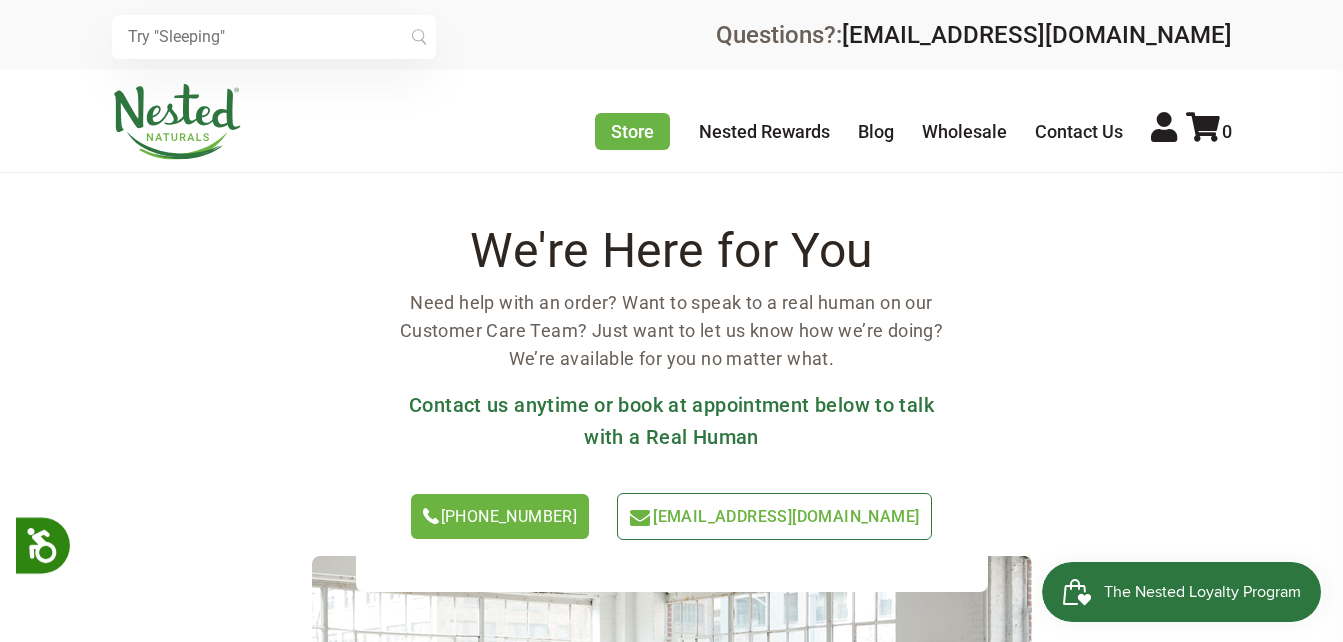 click on "[EMAIL_ADDRESS][DOMAIN_NAME]" at bounding box center (786, 516) 